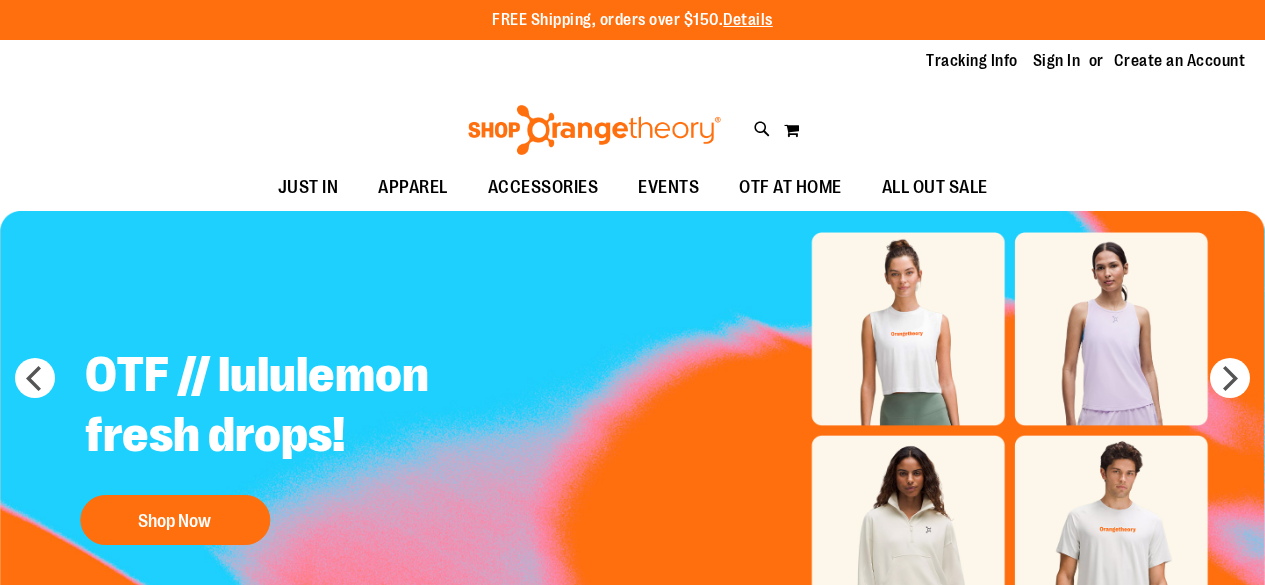 scroll, scrollTop: 0, scrollLeft: 0, axis: both 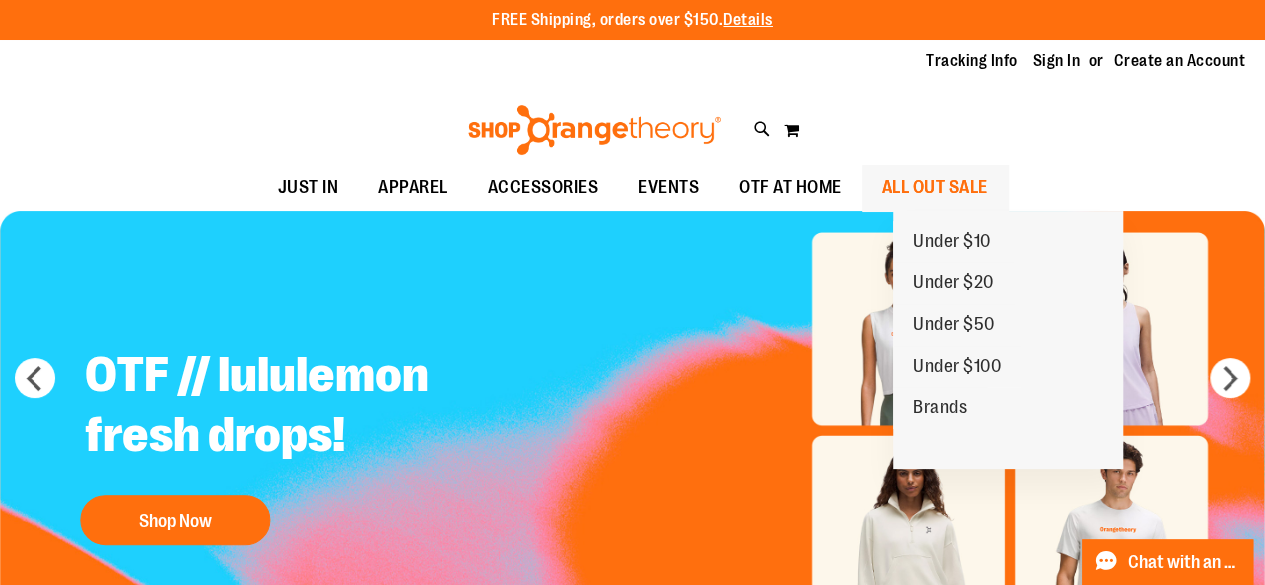 click on "ALL OUT SALE" at bounding box center (935, 187) 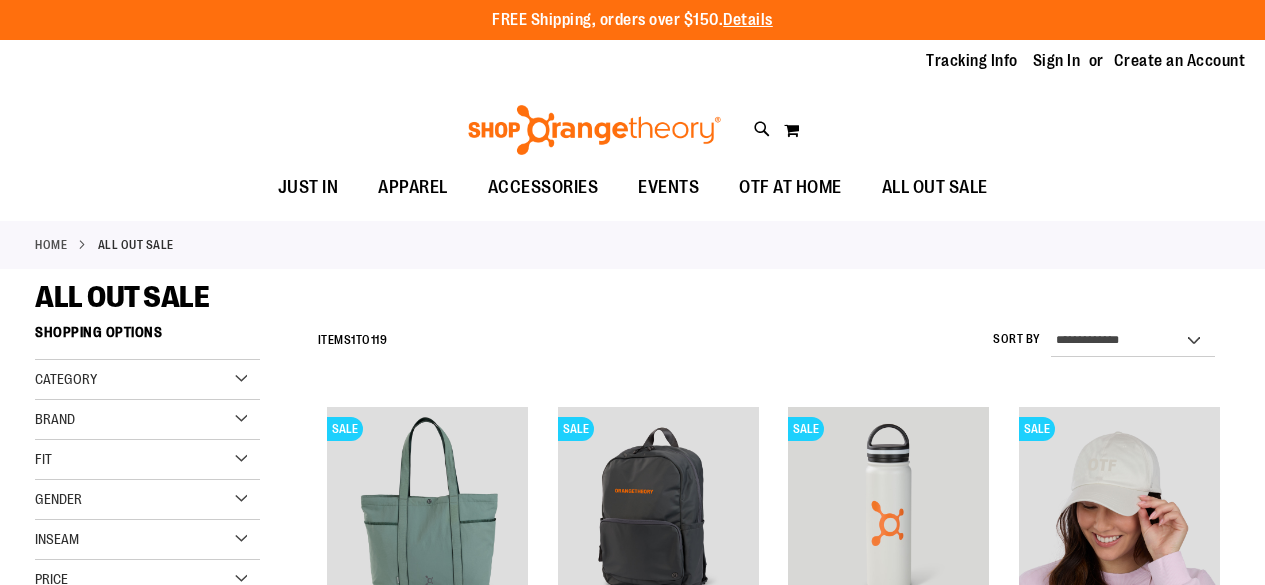 scroll, scrollTop: 0, scrollLeft: 0, axis: both 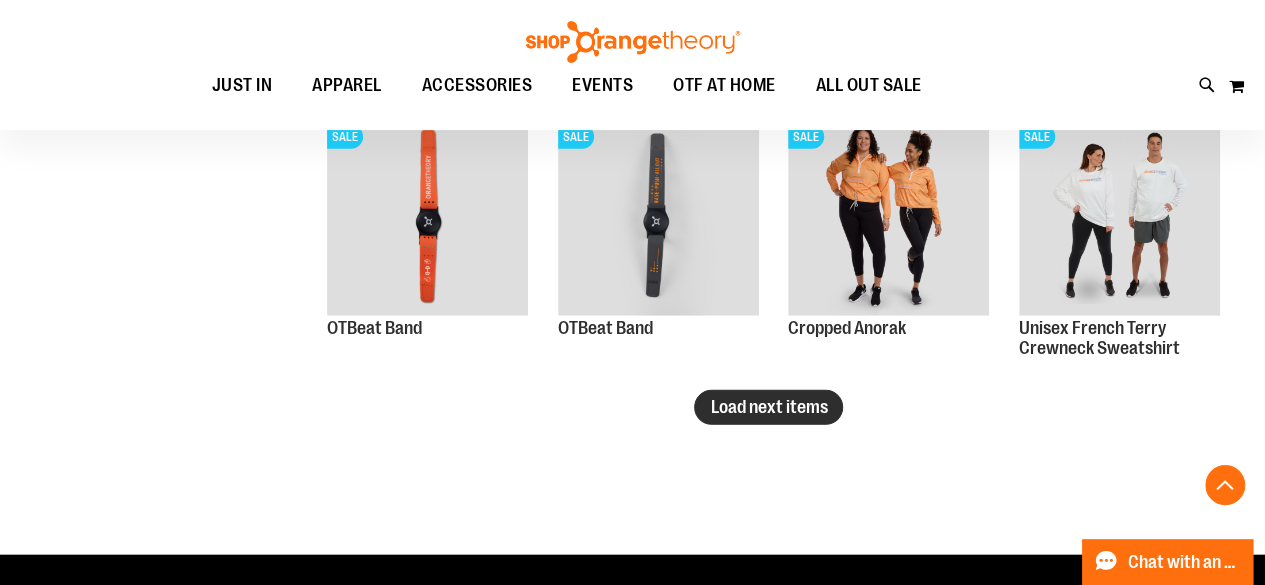 click on "Load next items" at bounding box center [768, 407] 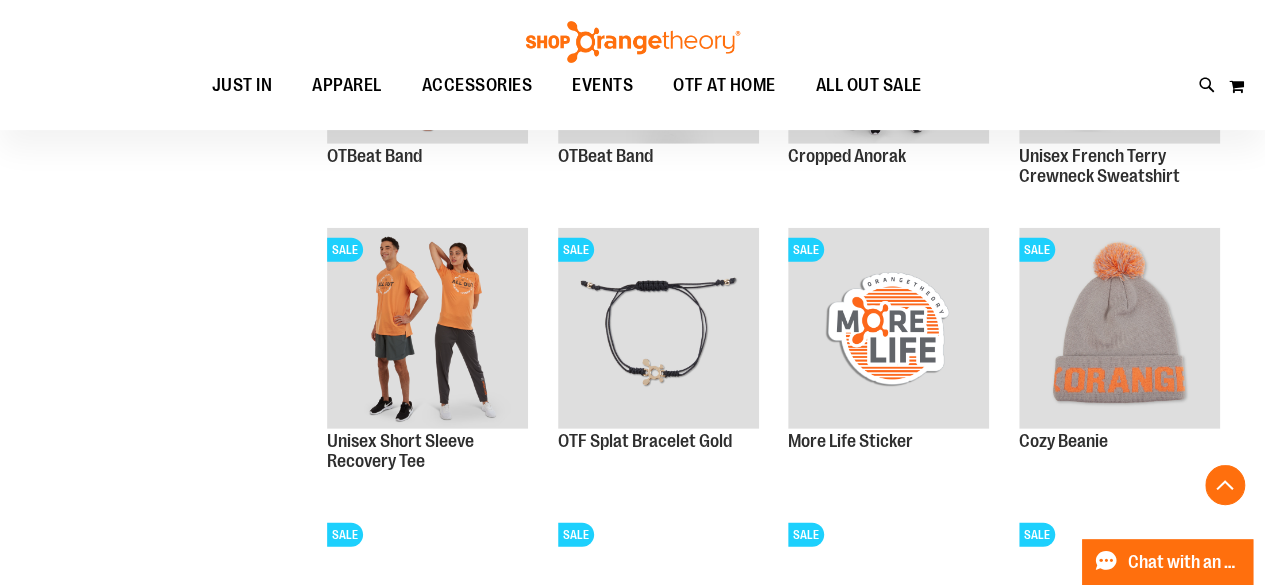 scroll, scrollTop: 2736, scrollLeft: 0, axis: vertical 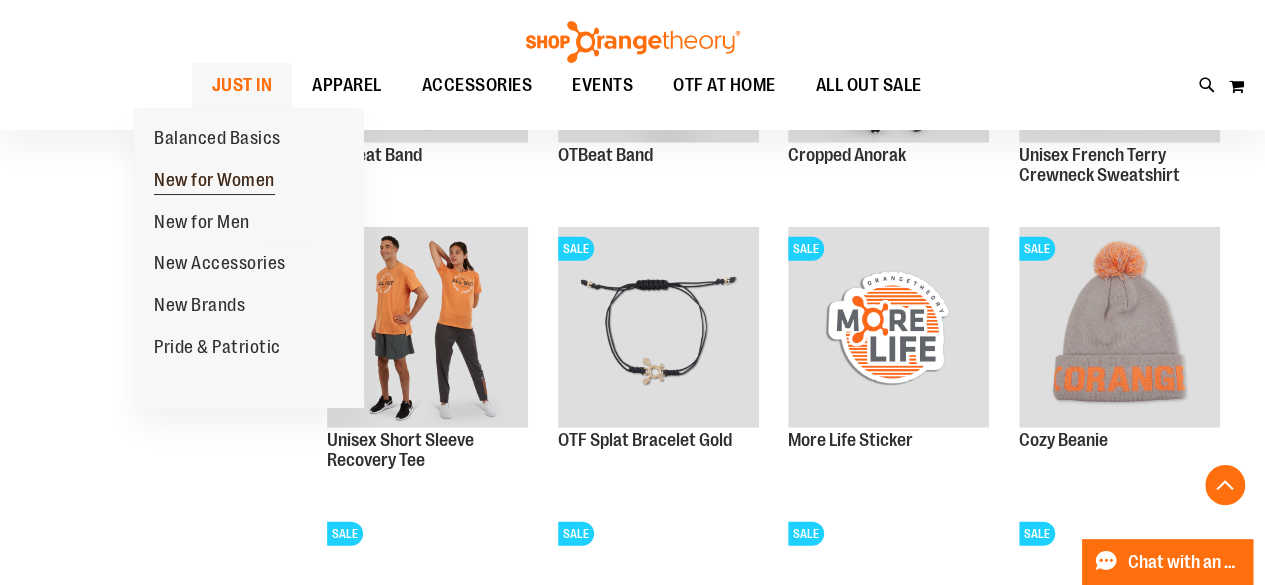 click on "New for Women" at bounding box center (214, 182) 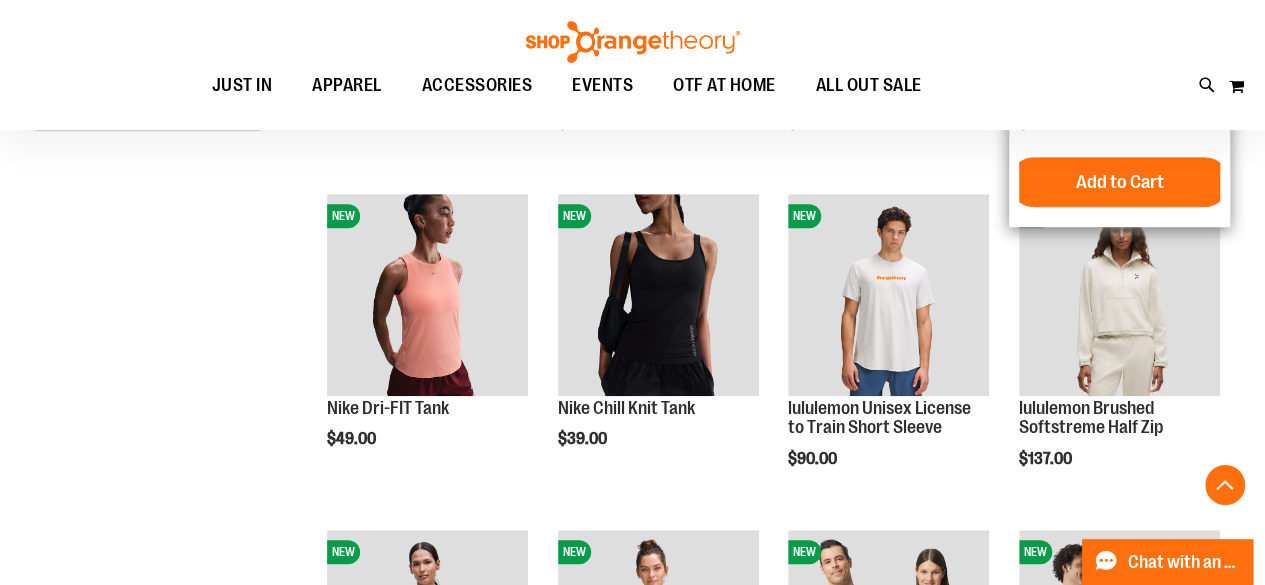scroll, scrollTop: 542, scrollLeft: 0, axis: vertical 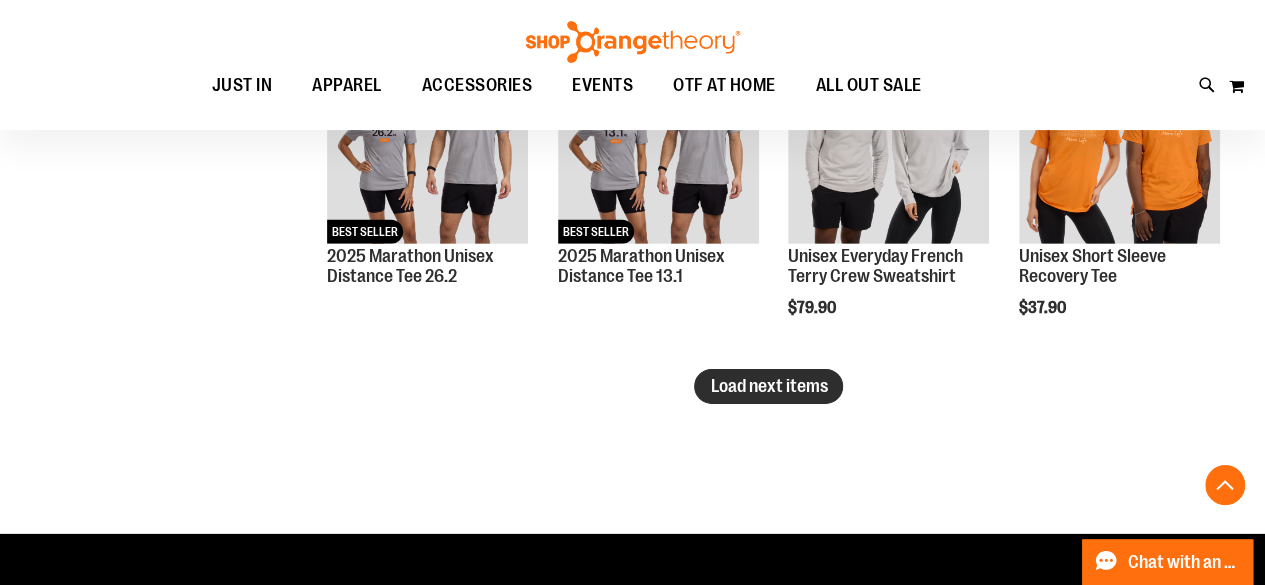click on "Load next items" at bounding box center [768, 386] 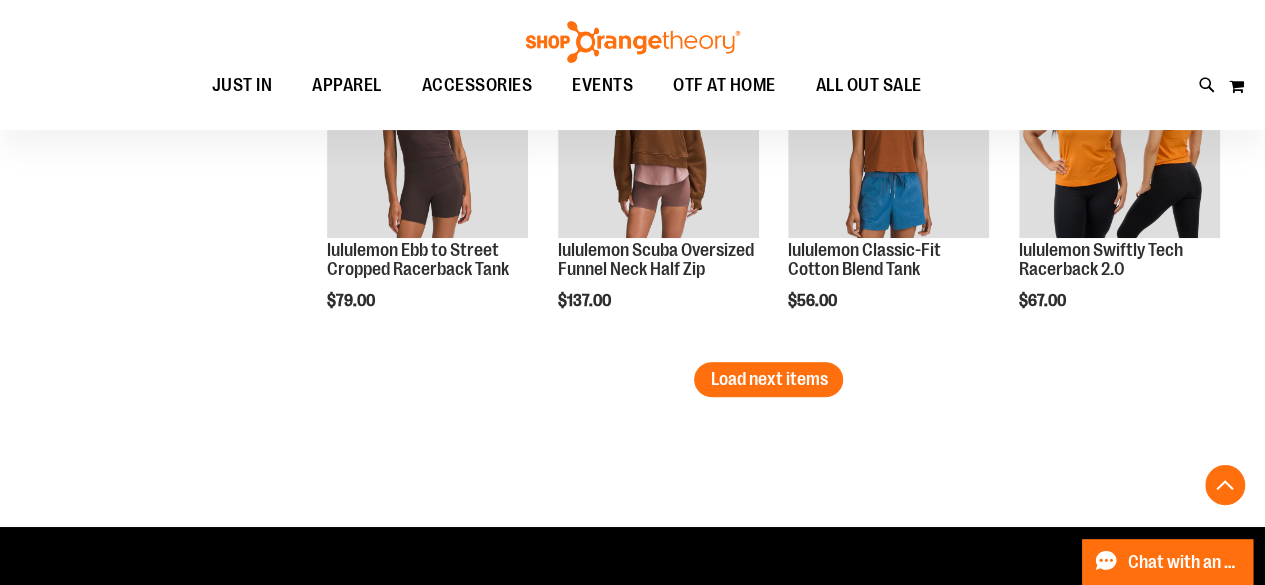 scroll, scrollTop: 4053, scrollLeft: 0, axis: vertical 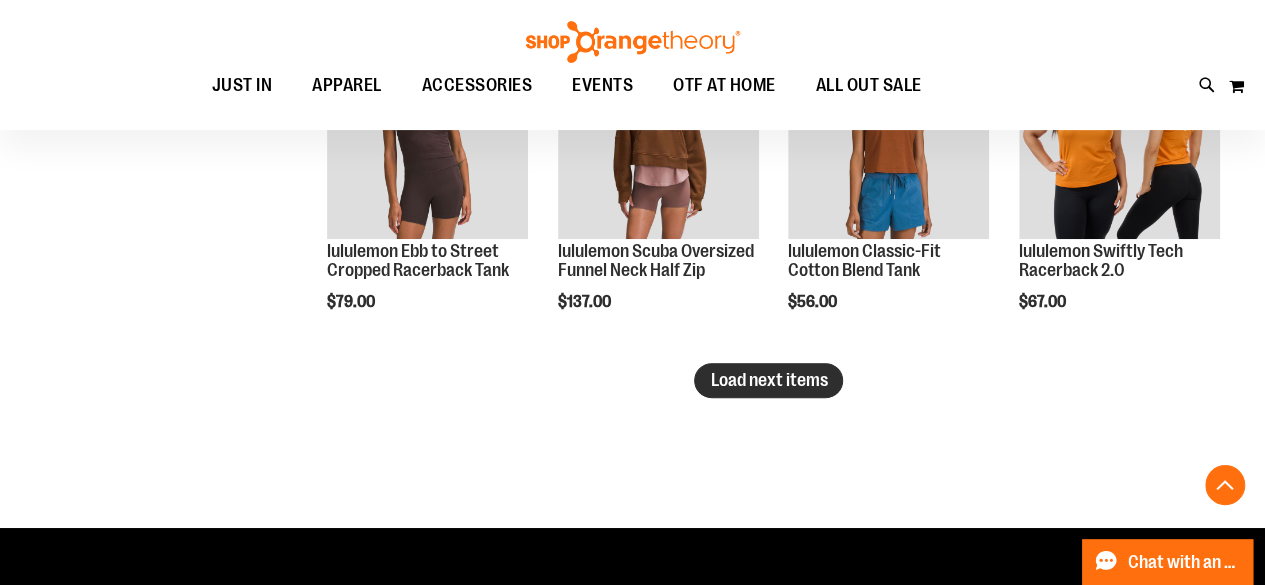 click on "Load next items" at bounding box center (768, 380) 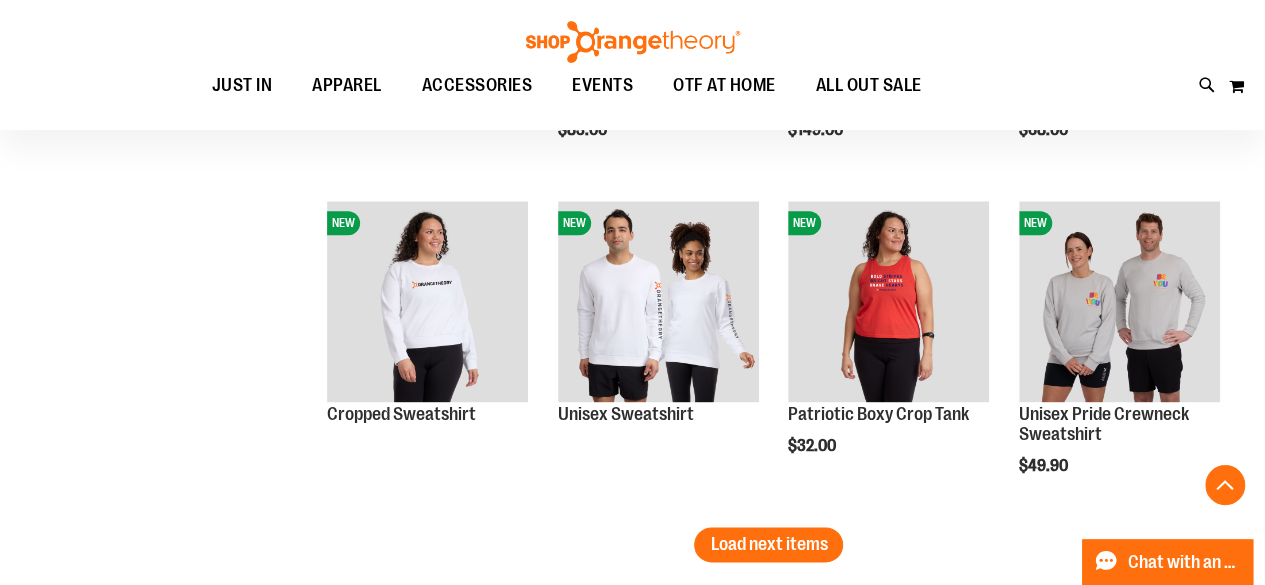 scroll, scrollTop: 4898, scrollLeft: 0, axis: vertical 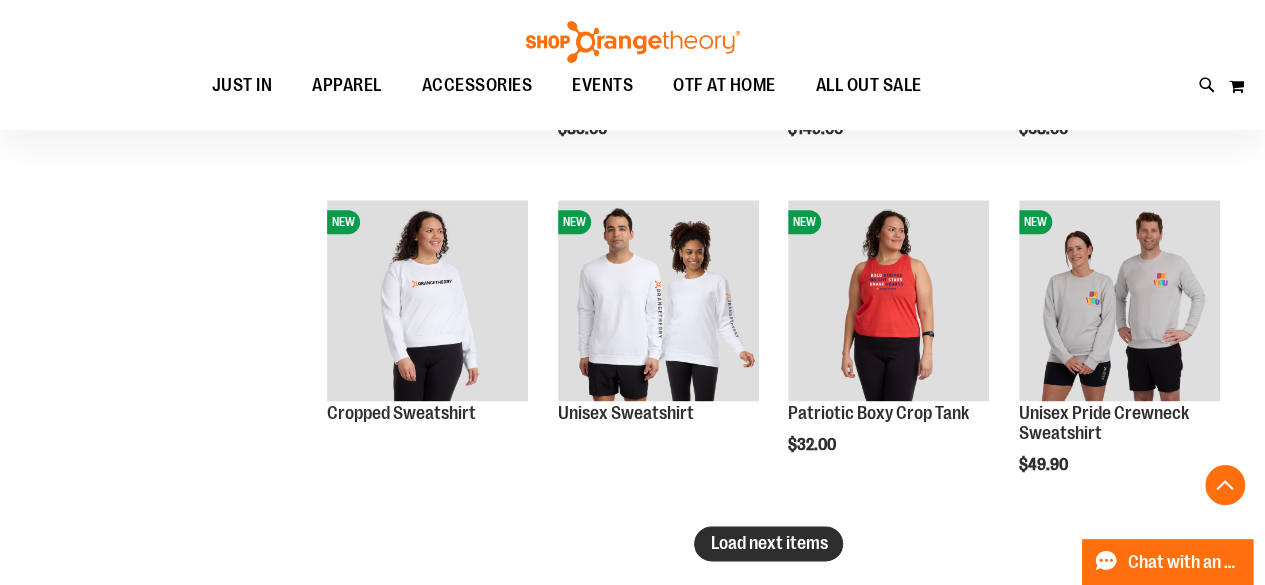 click on "Load next items" at bounding box center (768, 543) 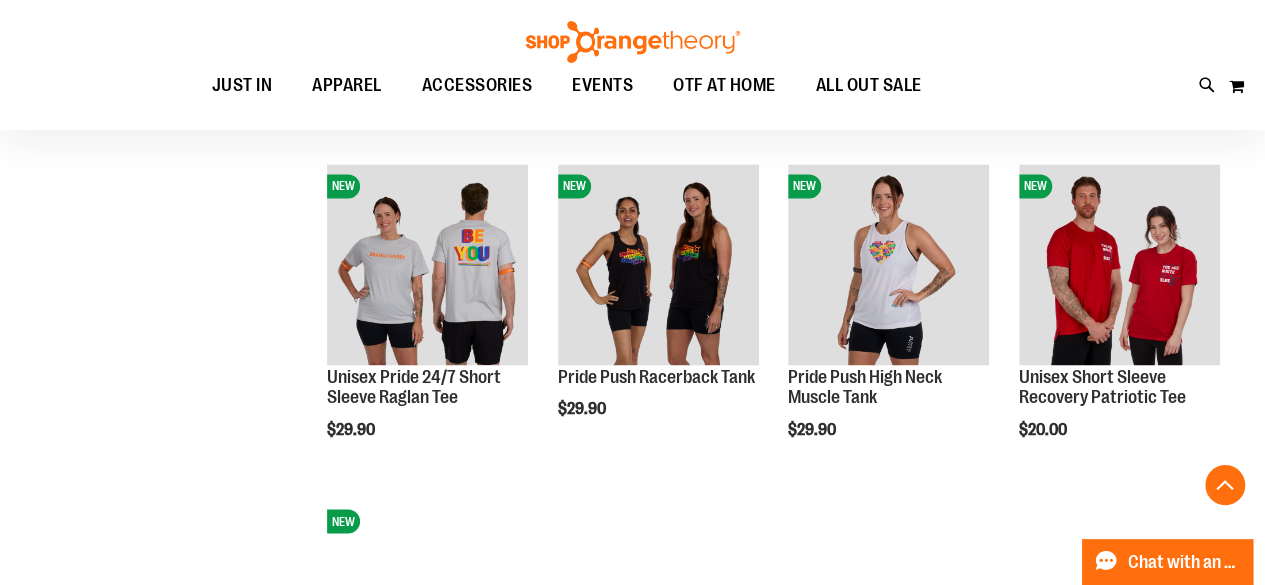 scroll, scrollTop: 5271, scrollLeft: 0, axis: vertical 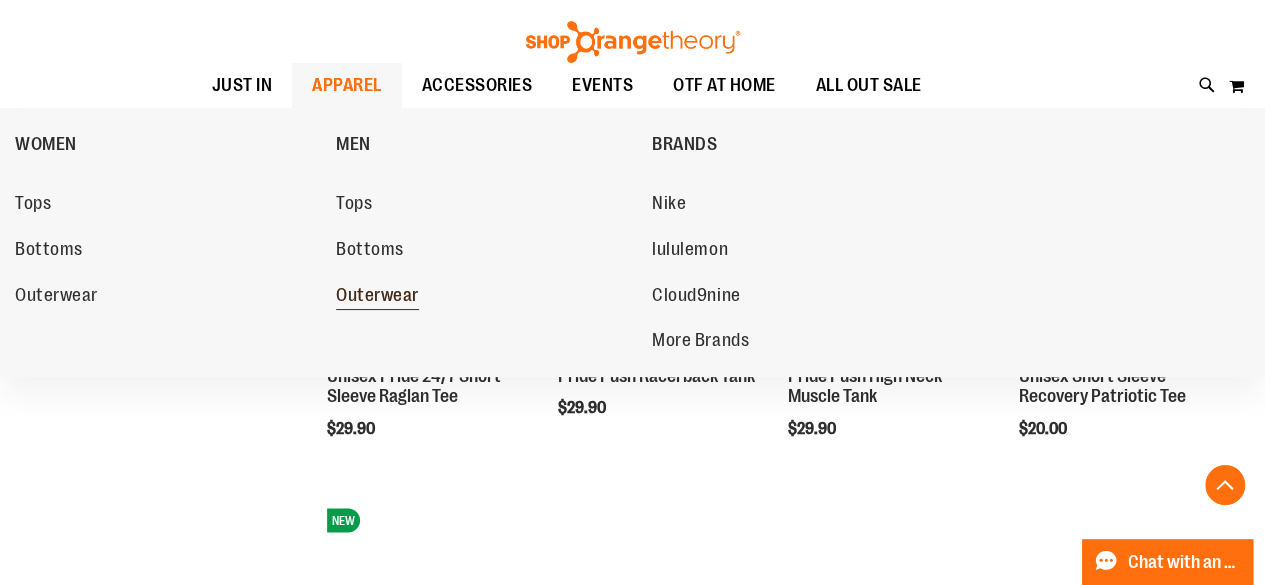 click on "Outerwear" at bounding box center (377, 297) 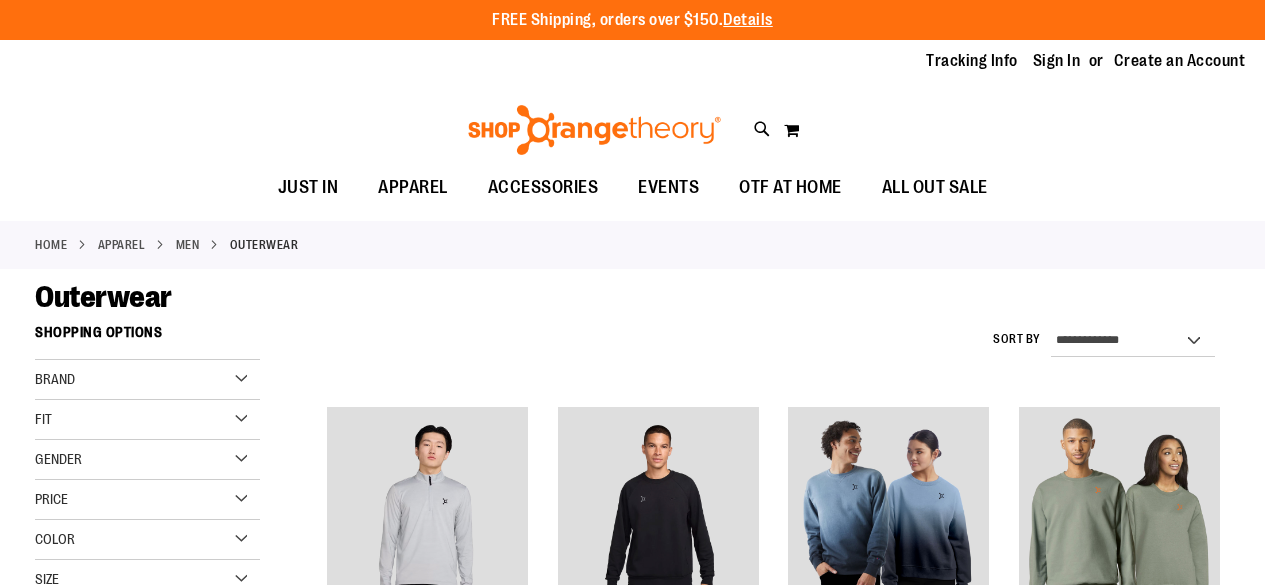 scroll, scrollTop: 0, scrollLeft: 0, axis: both 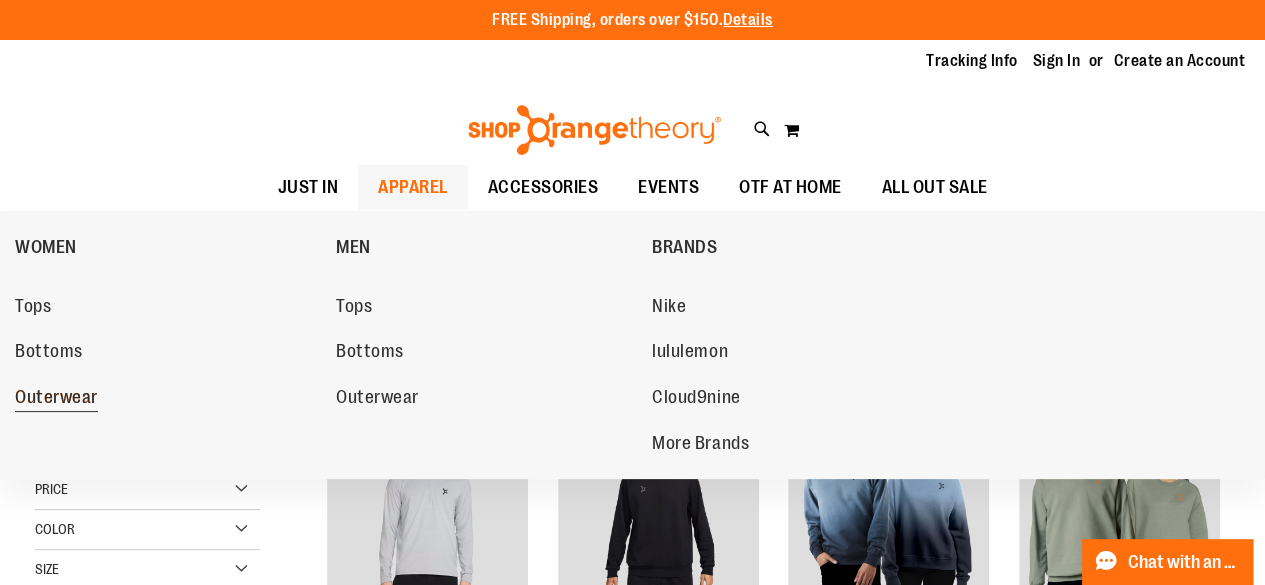 click on "Outerwear" at bounding box center (56, 399) 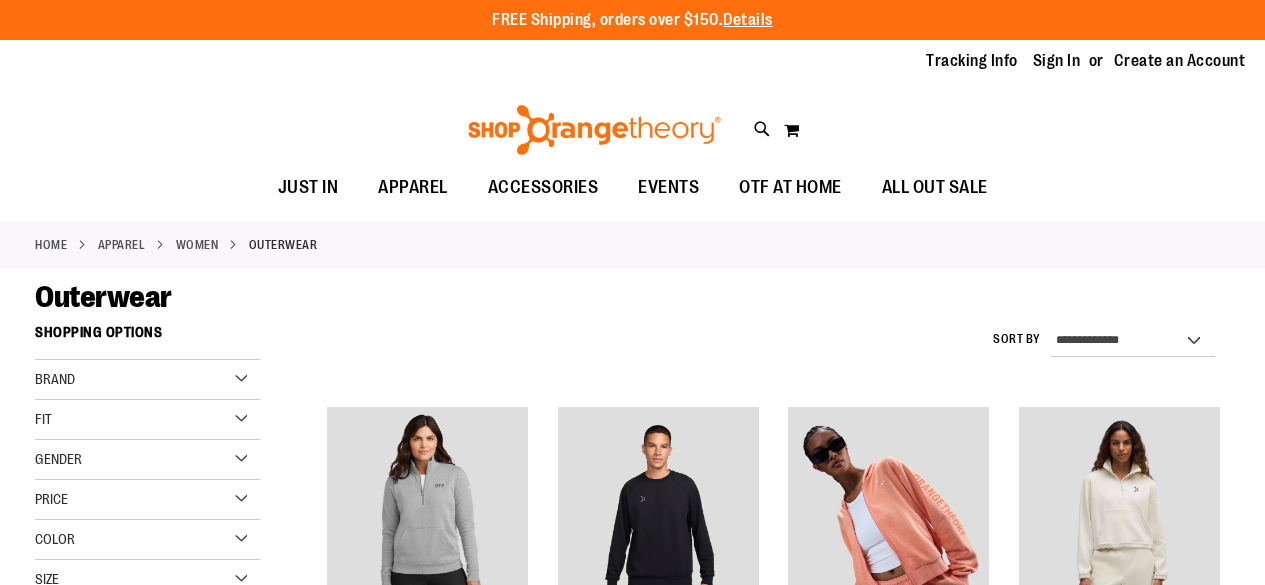 scroll, scrollTop: 0, scrollLeft: 0, axis: both 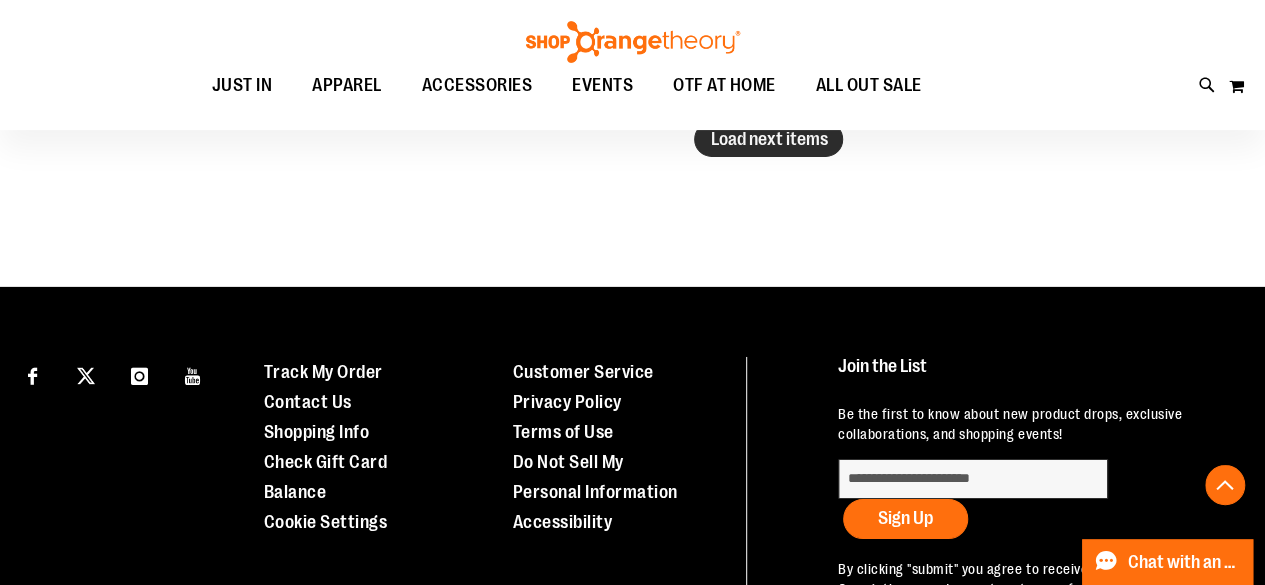 click on "Load next items" at bounding box center (768, 139) 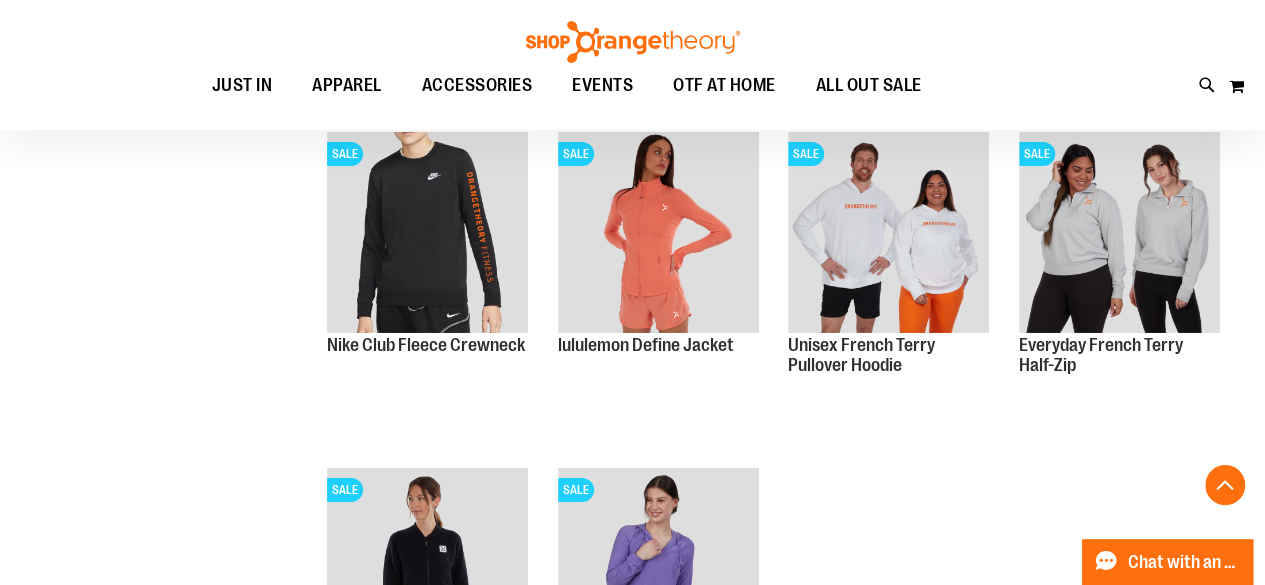 scroll, scrollTop: 3274, scrollLeft: 0, axis: vertical 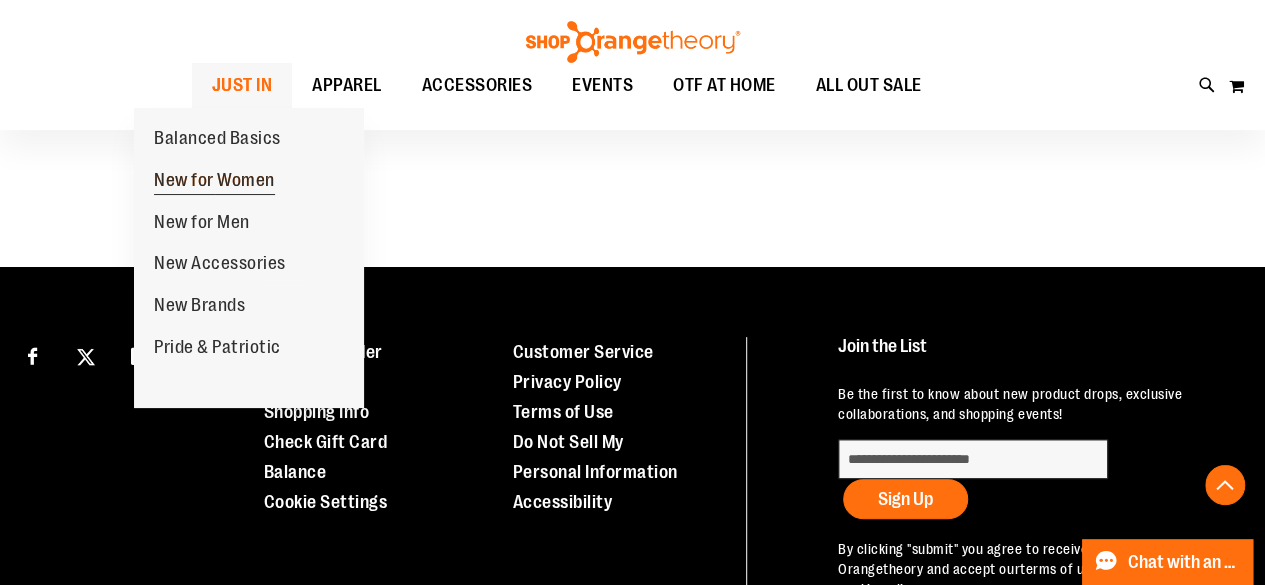 click on "New for Women" at bounding box center [214, 182] 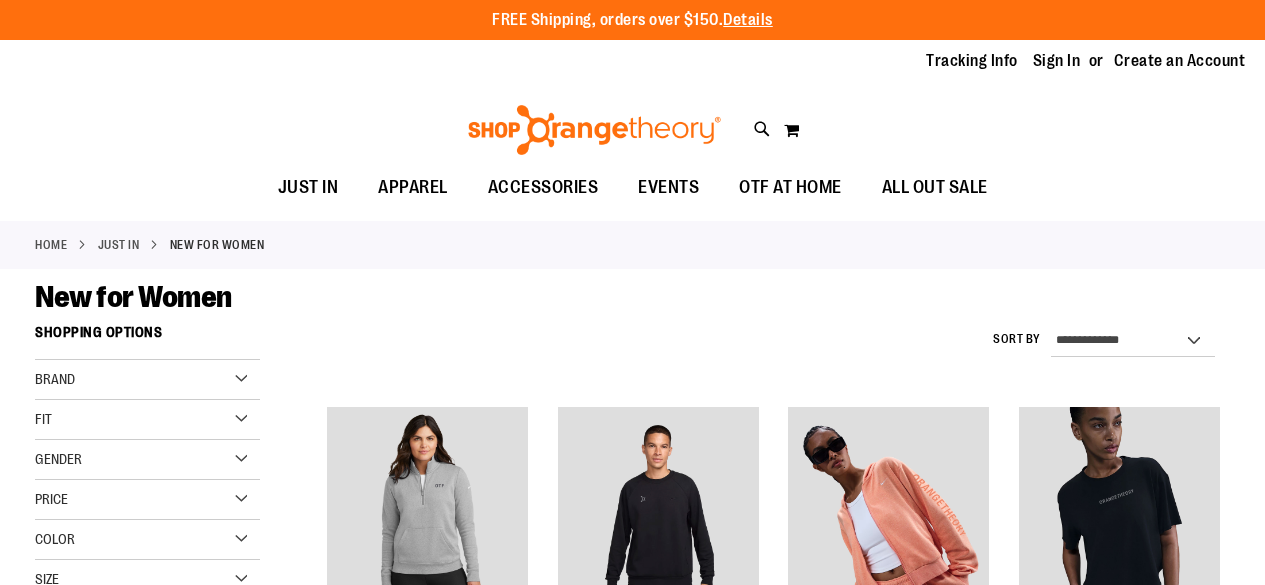 scroll, scrollTop: 0, scrollLeft: 0, axis: both 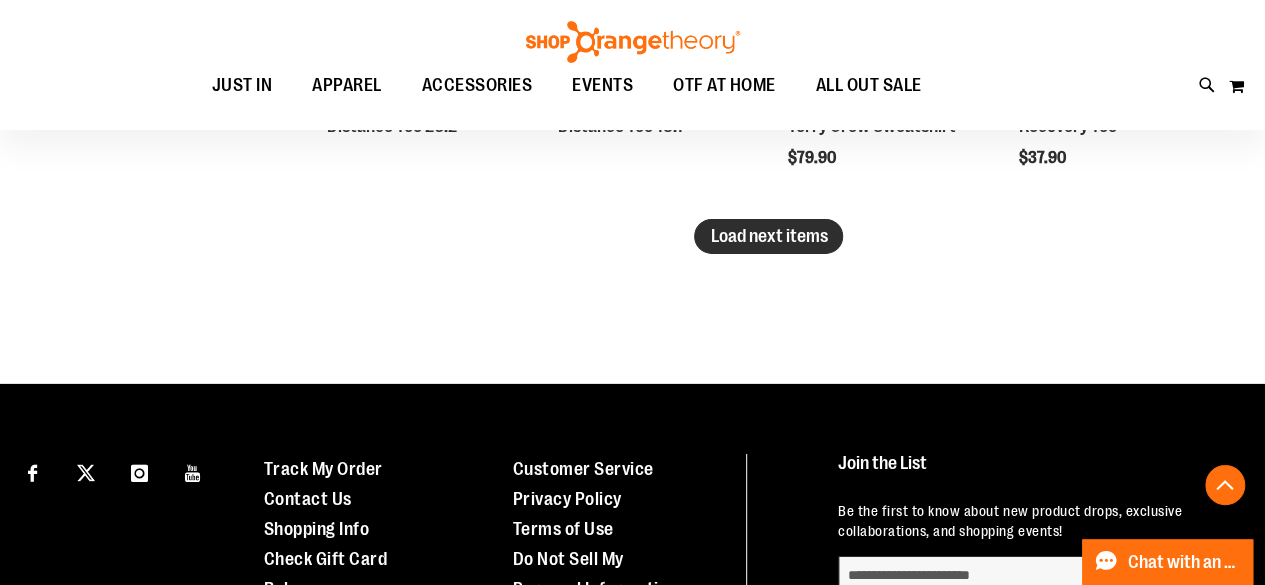 click on "Load next items" at bounding box center [768, 236] 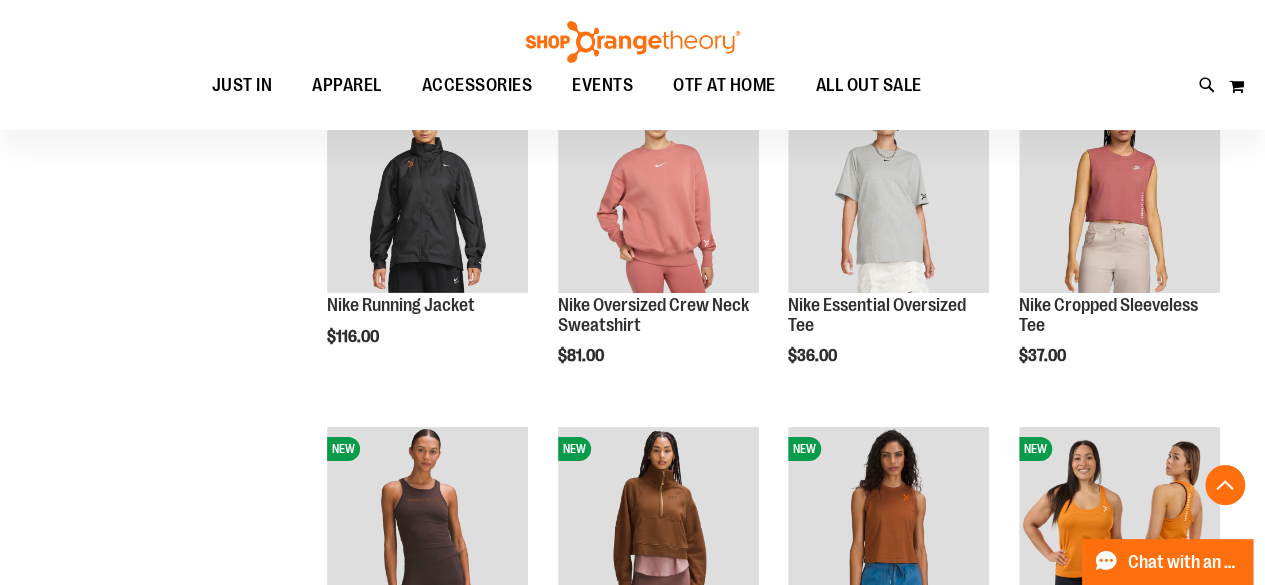 scroll, scrollTop: 3669, scrollLeft: 0, axis: vertical 